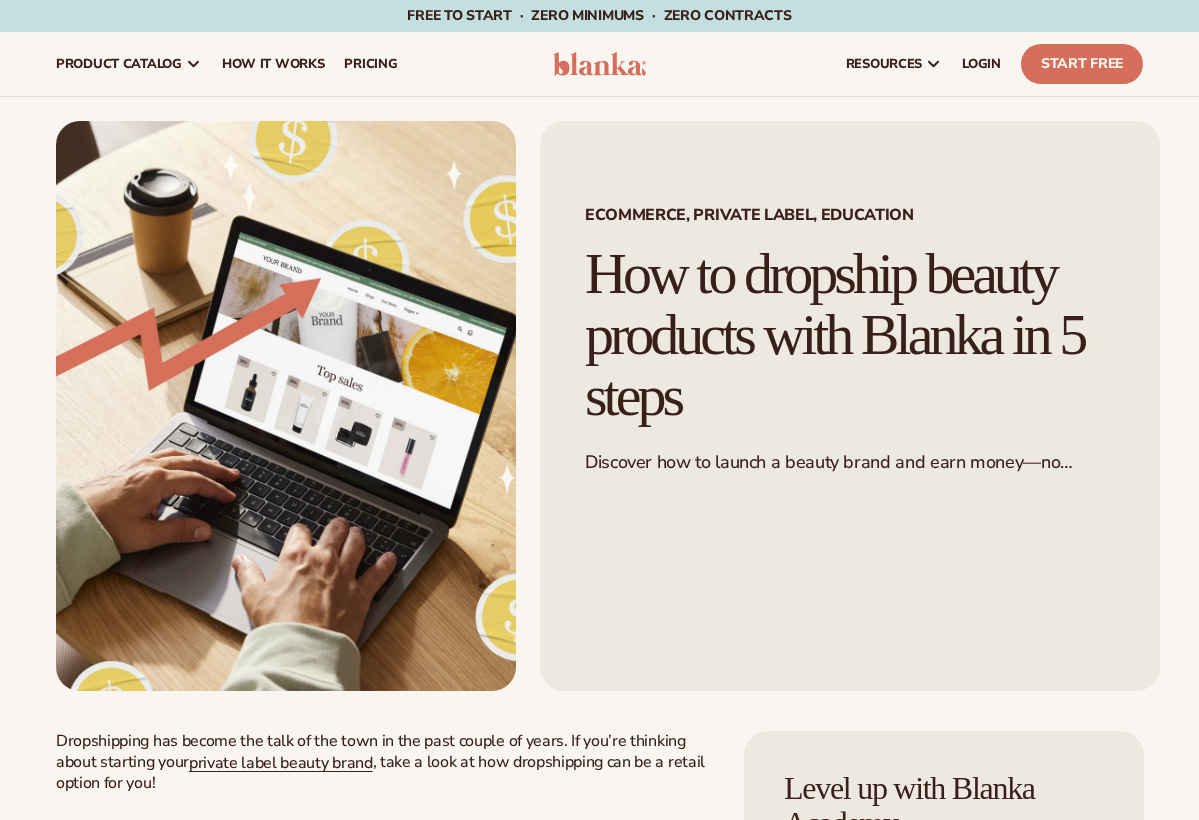 scroll, scrollTop: 0, scrollLeft: 0, axis: both 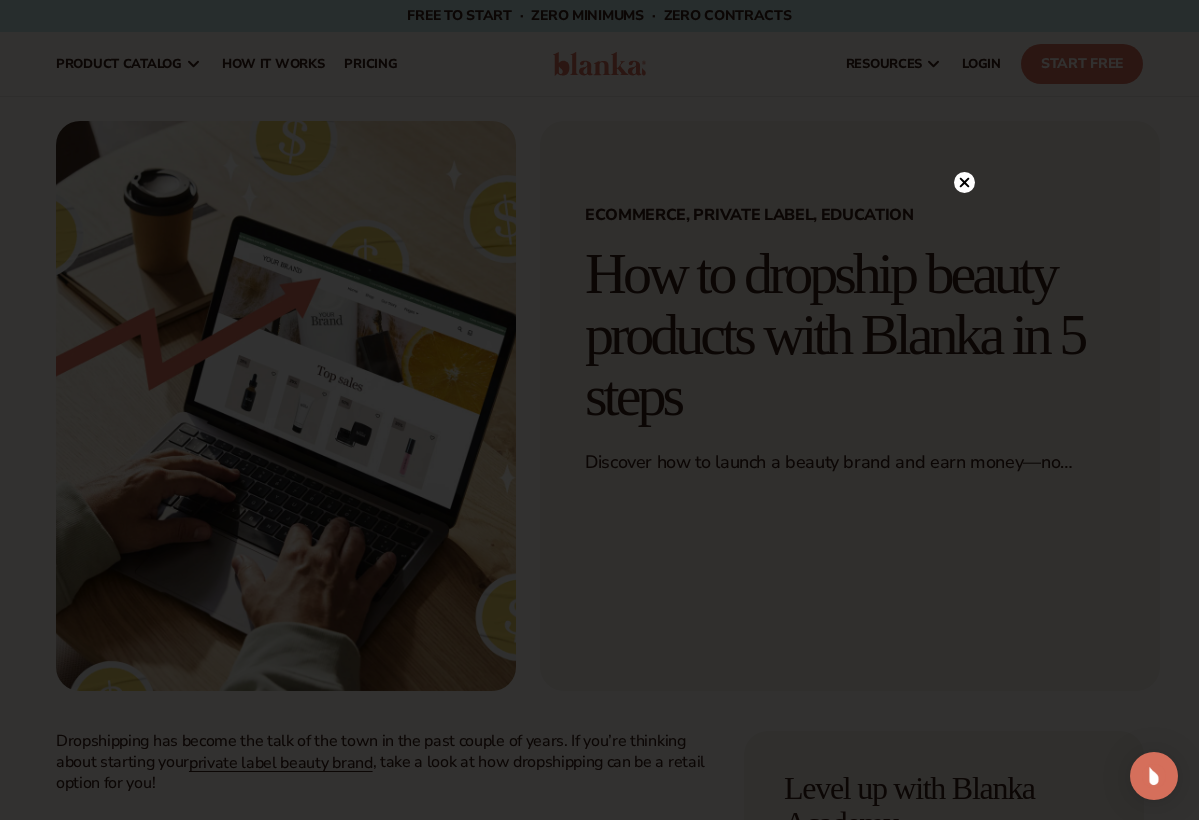 click 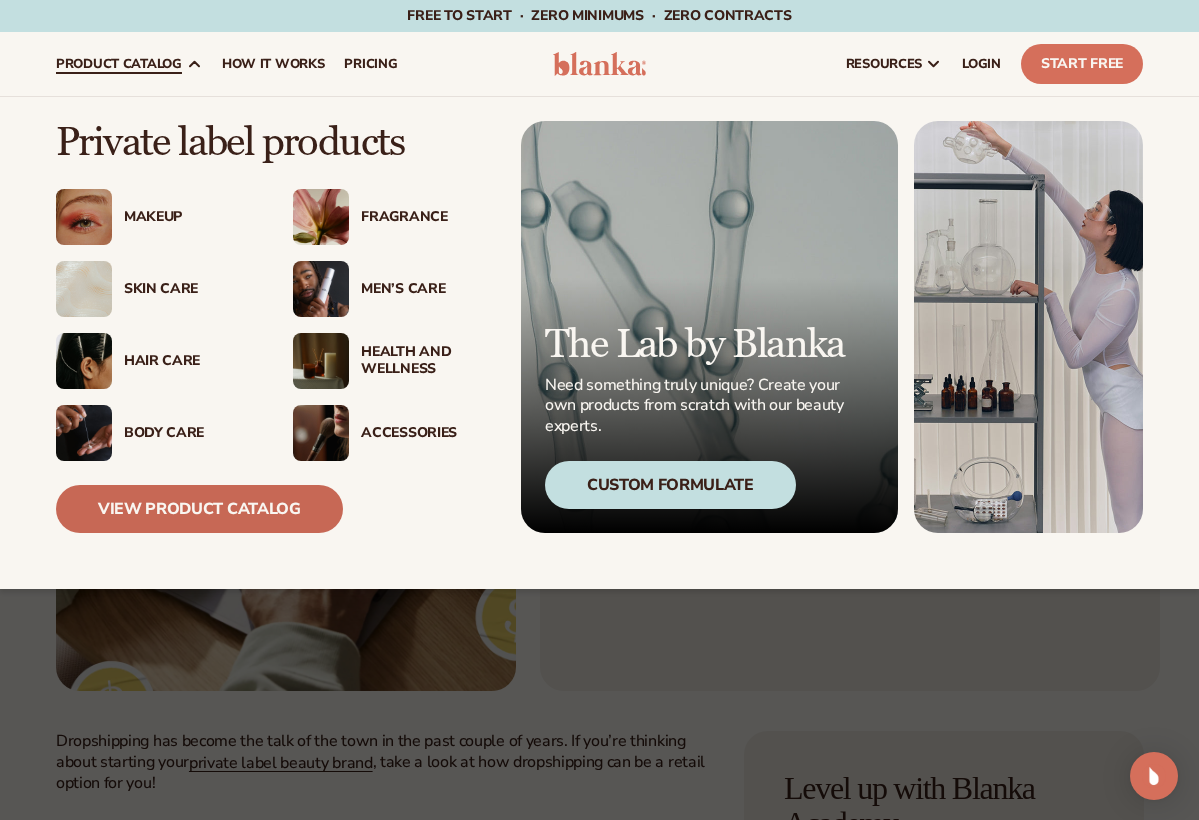 click on "View Product Catalog" at bounding box center [199, 509] 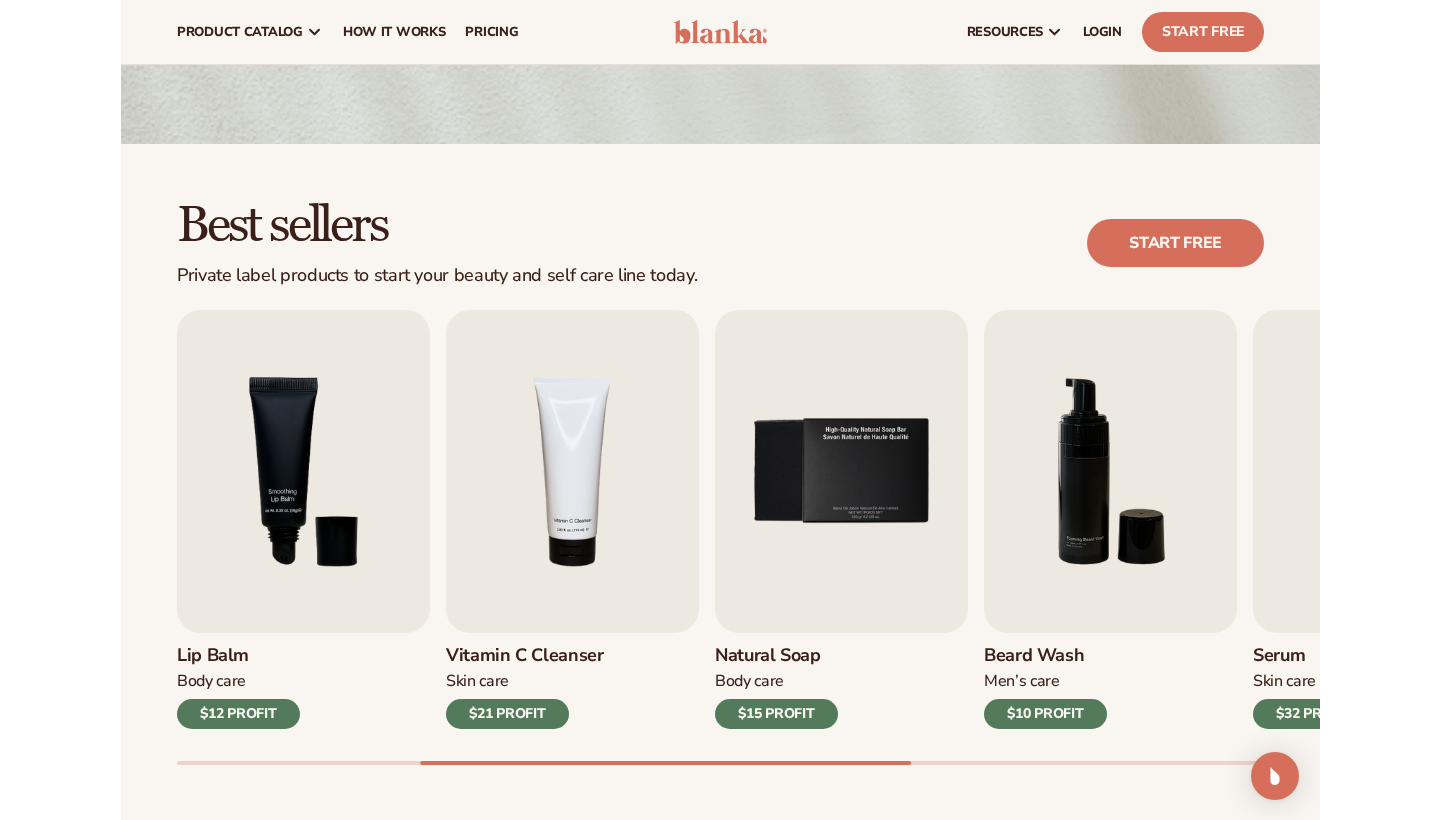 scroll, scrollTop: 226, scrollLeft: 0, axis: vertical 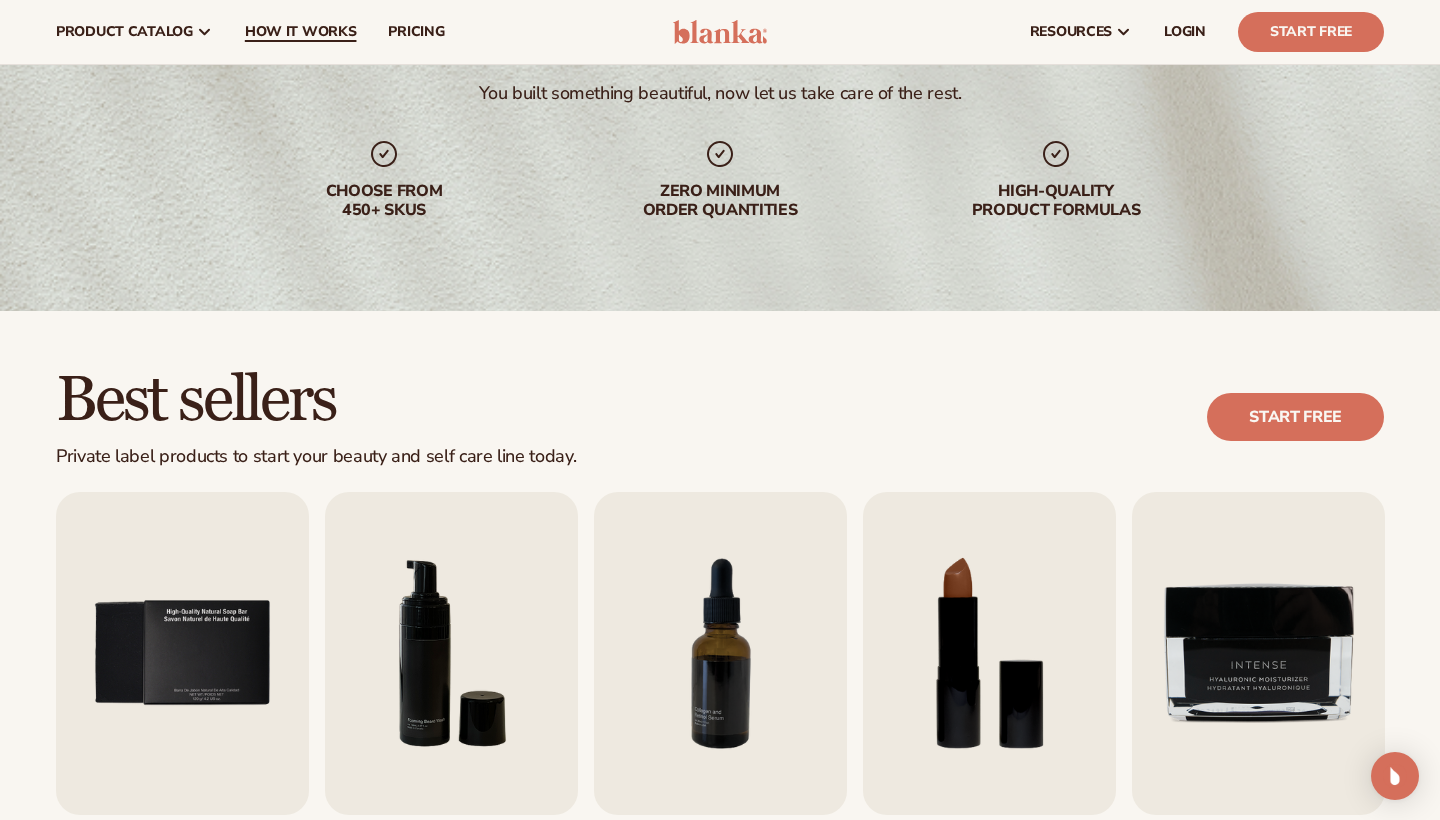 click on "How It Works" at bounding box center (301, 32) 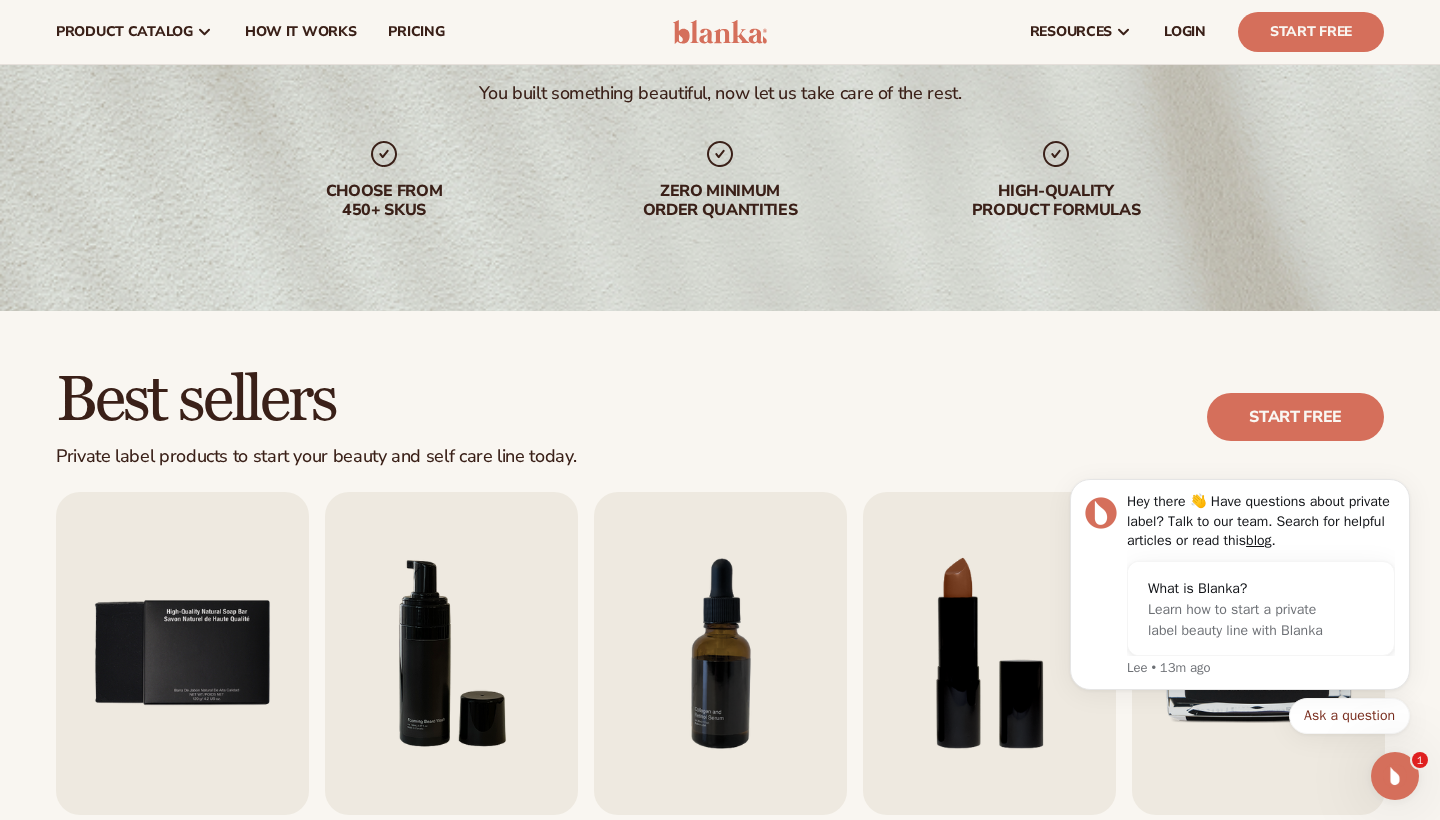 scroll, scrollTop: 0, scrollLeft: 0, axis: both 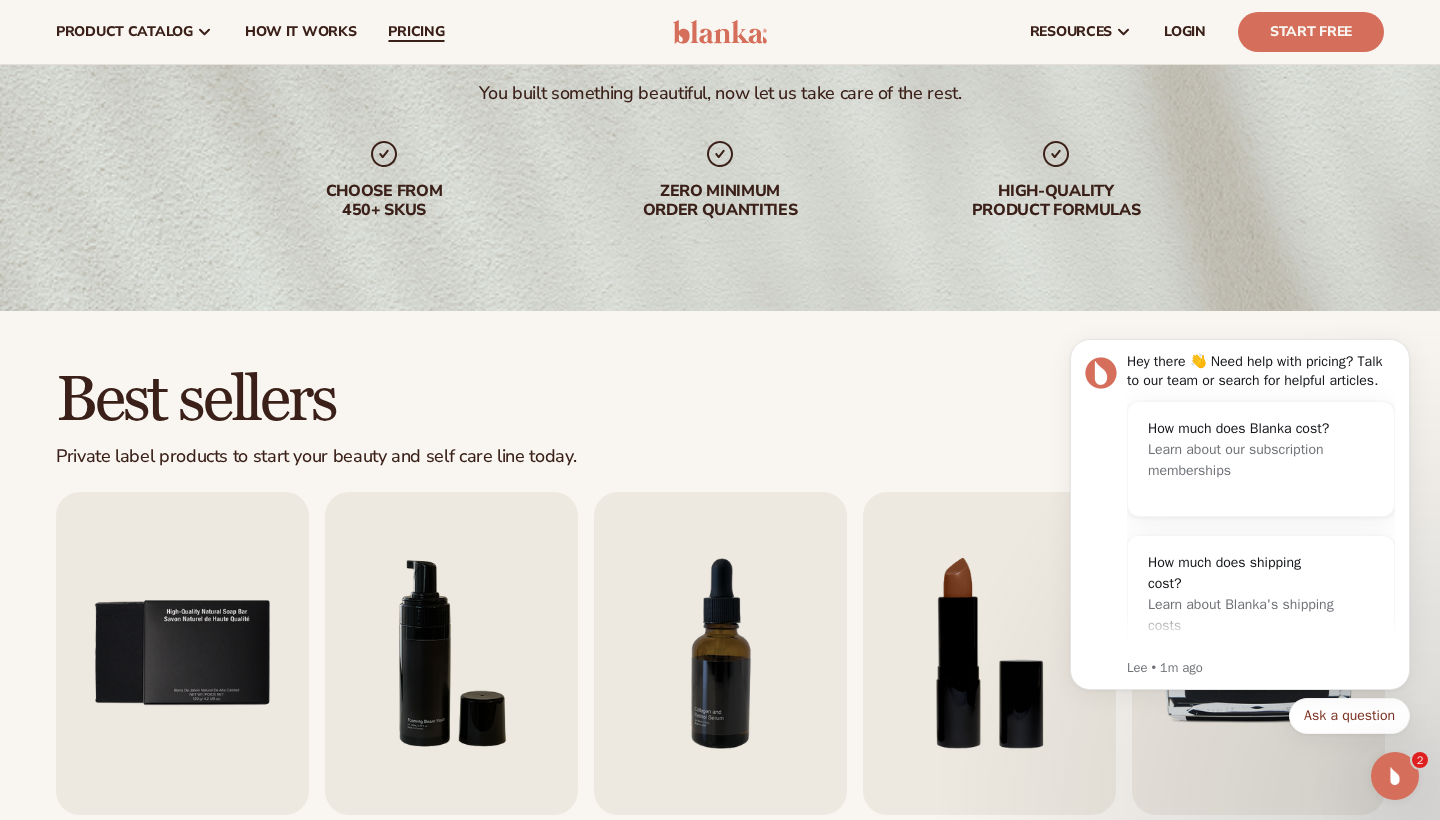 click on "pricing" at bounding box center [416, 32] 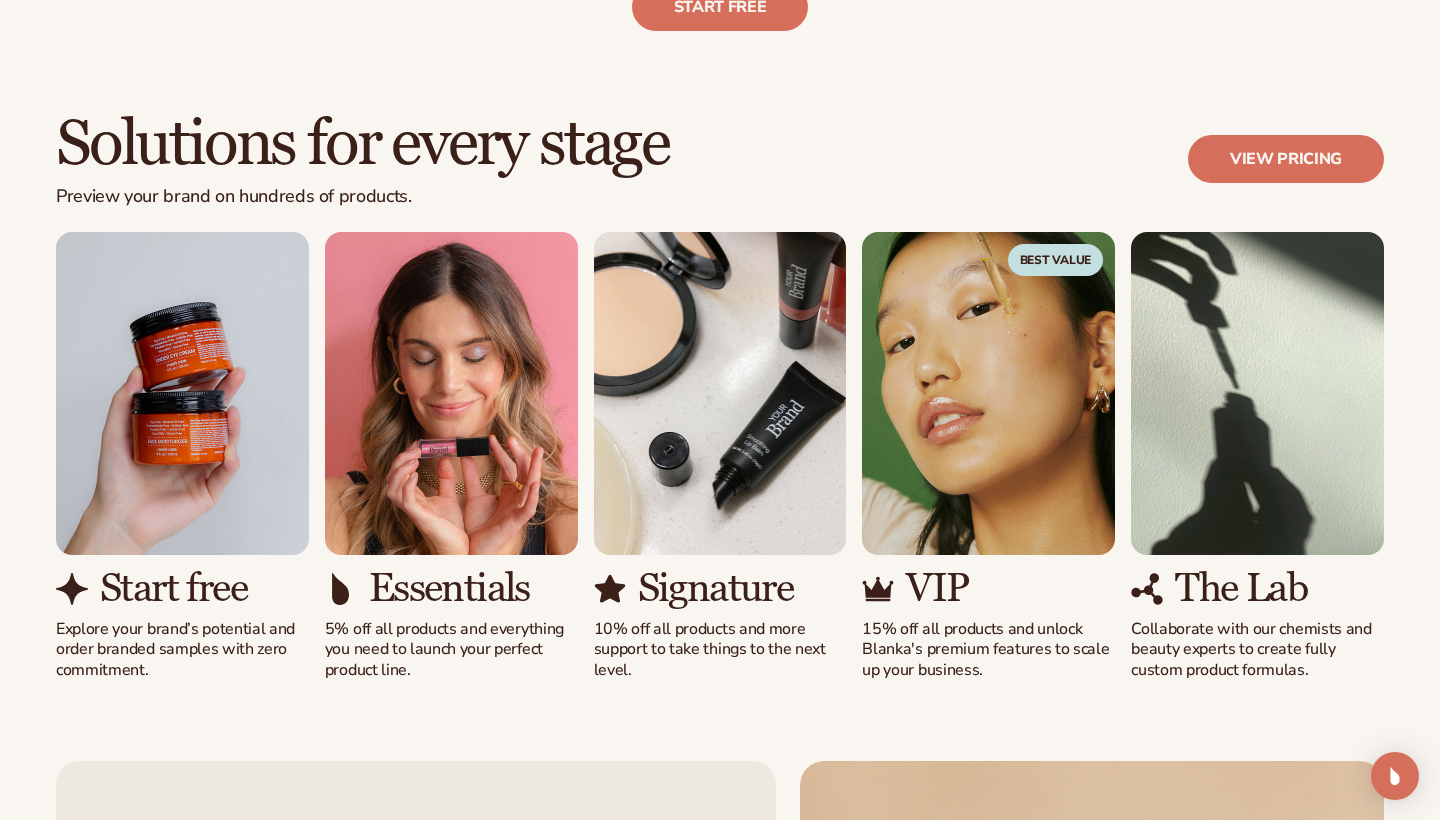 scroll, scrollTop: 1051, scrollLeft: 0, axis: vertical 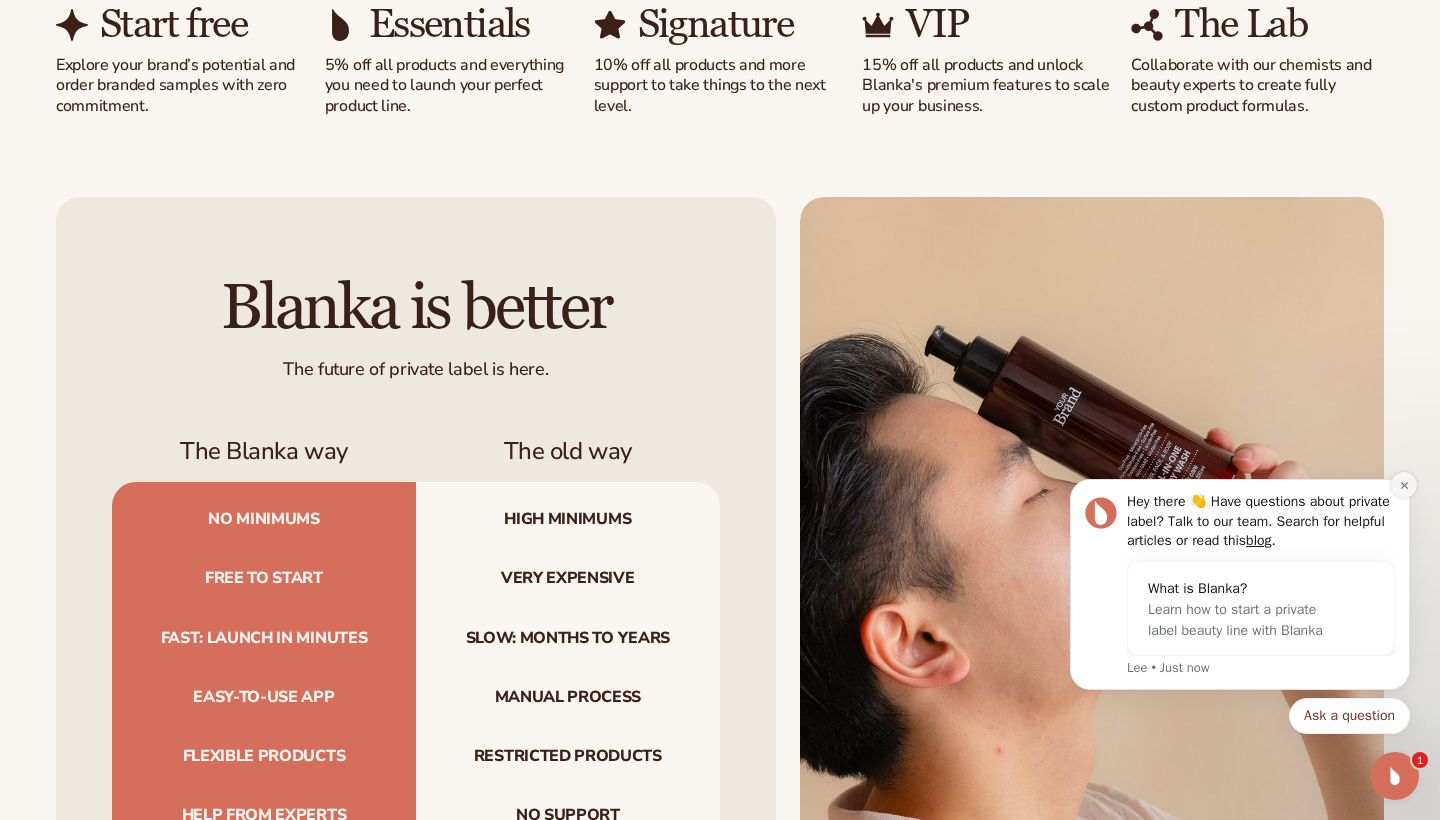 click 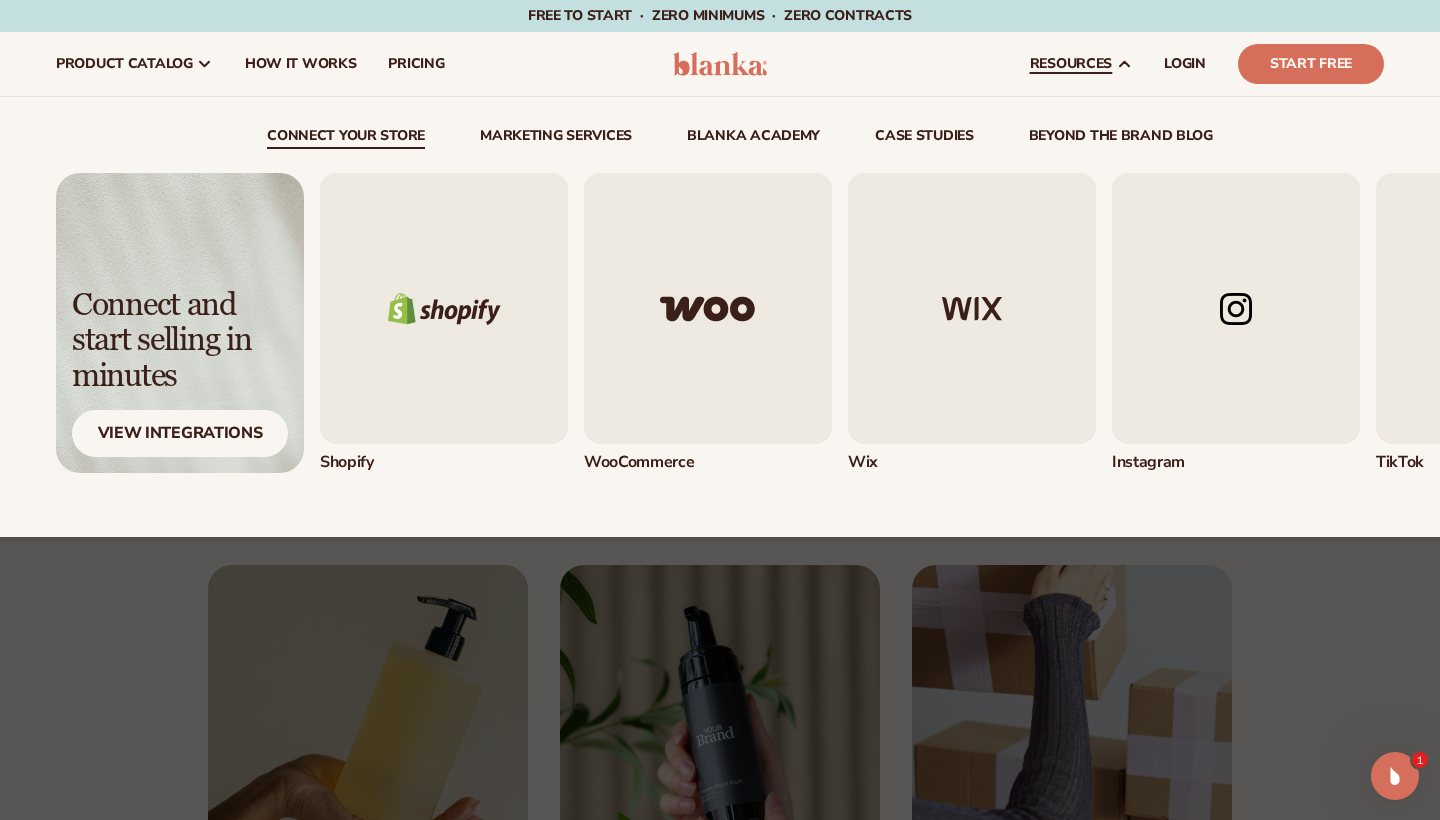 scroll, scrollTop: 0, scrollLeft: 0, axis: both 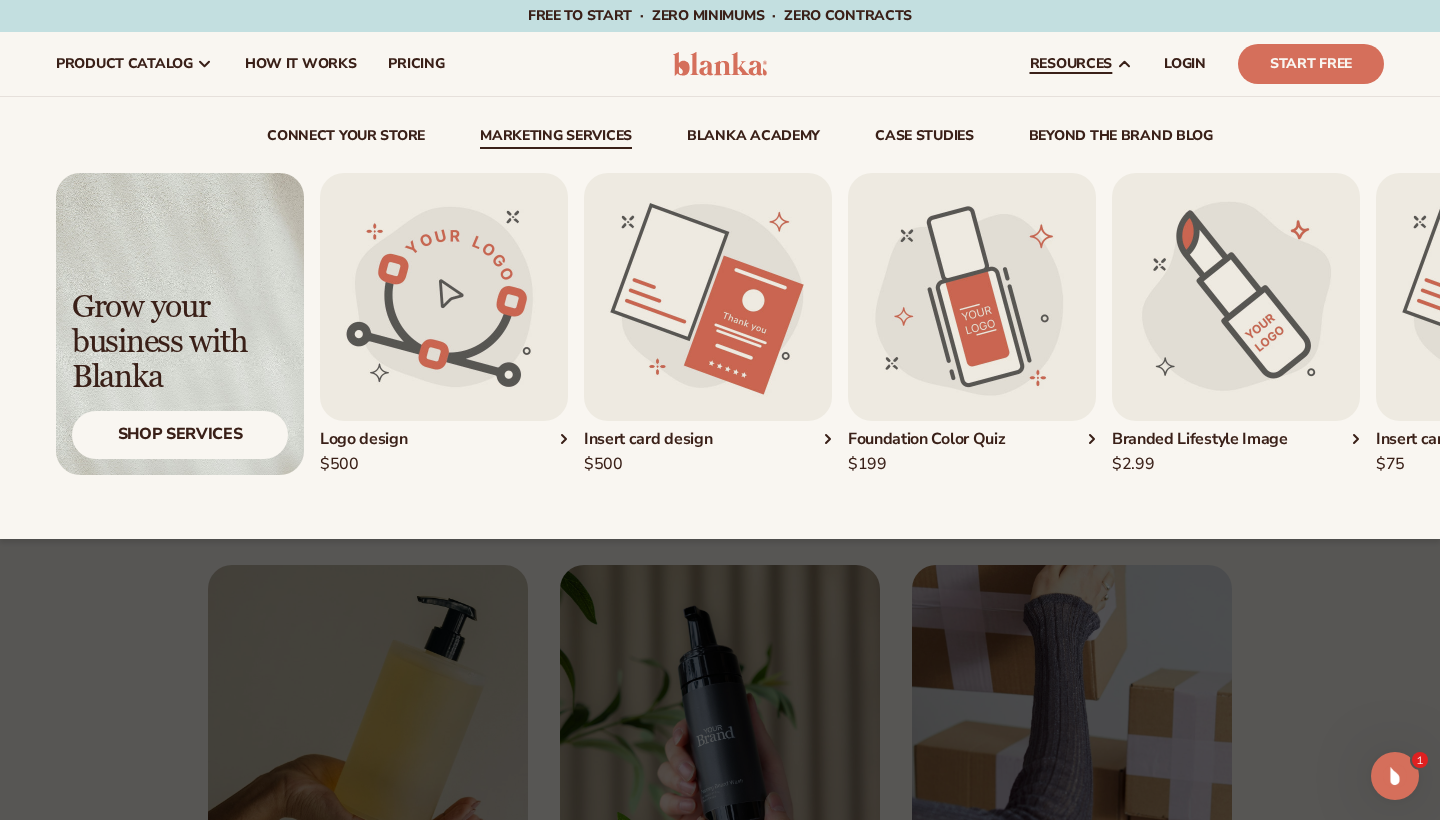 click on "Insert card design" at bounding box center [708, 439] 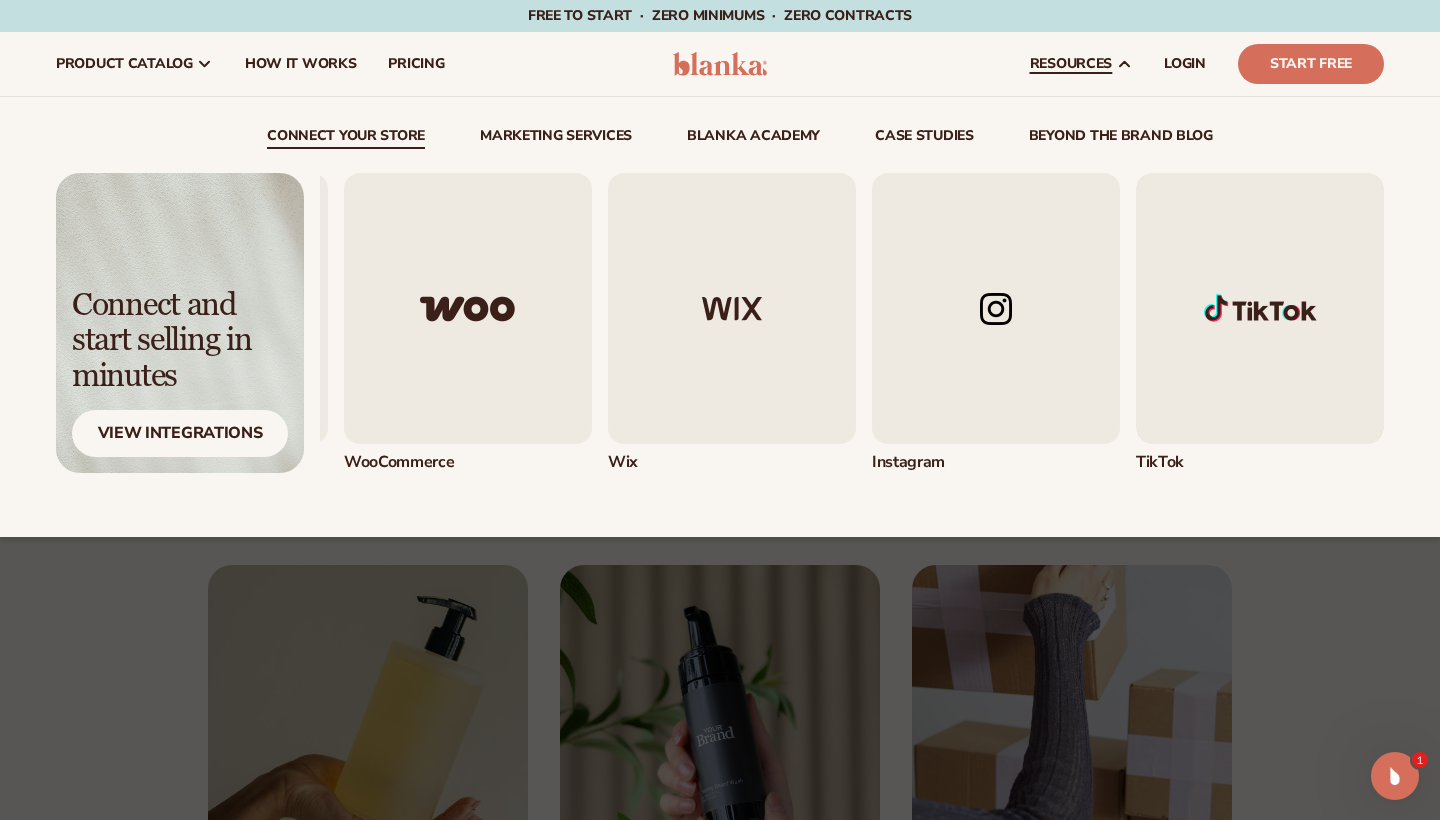 scroll, scrollTop: 0, scrollLeft: 0, axis: both 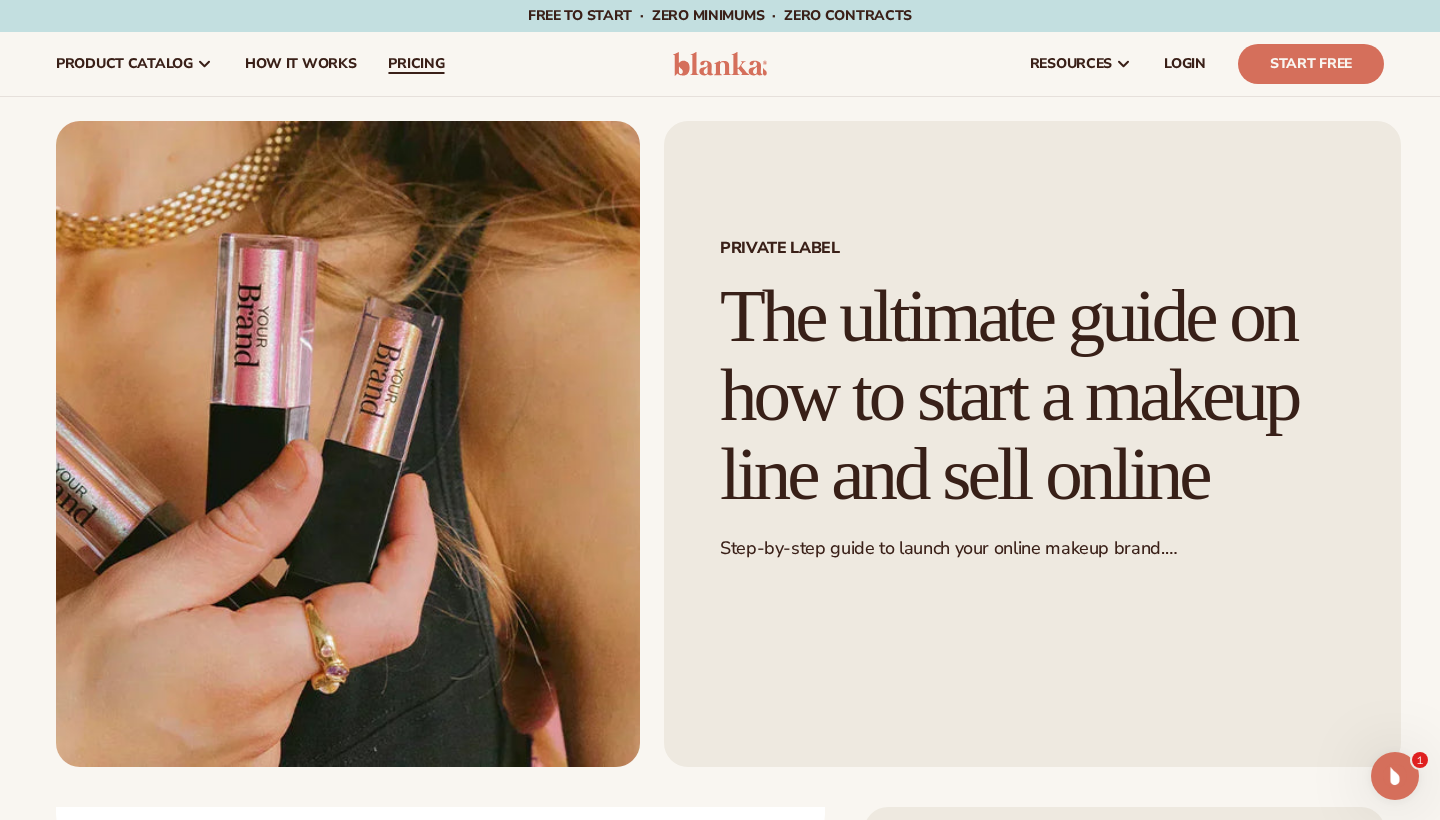 click on "pricing" at bounding box center (416, 64) 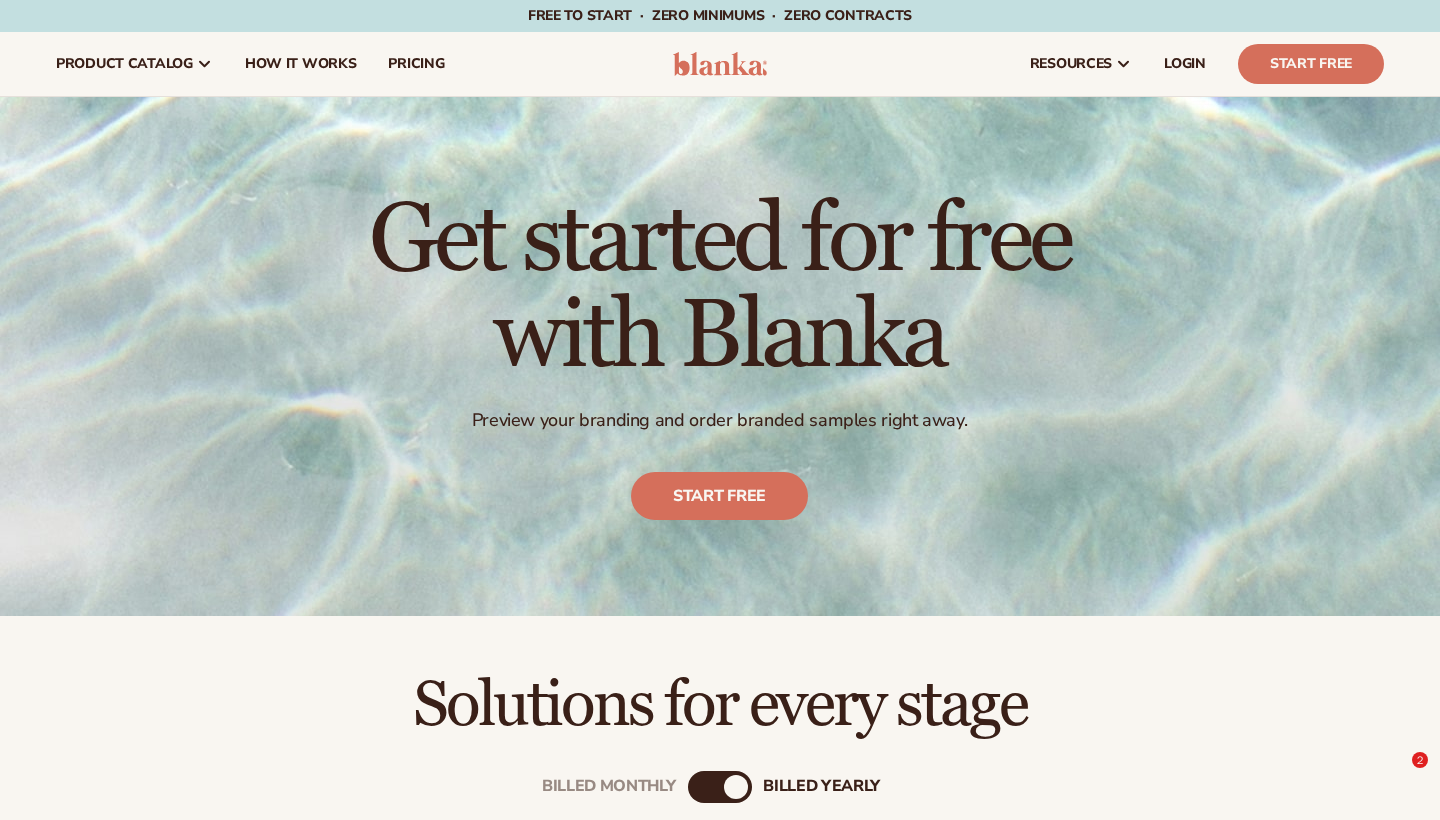 scroll, scrollTop: 0, scrollLeft: 0, axis: both 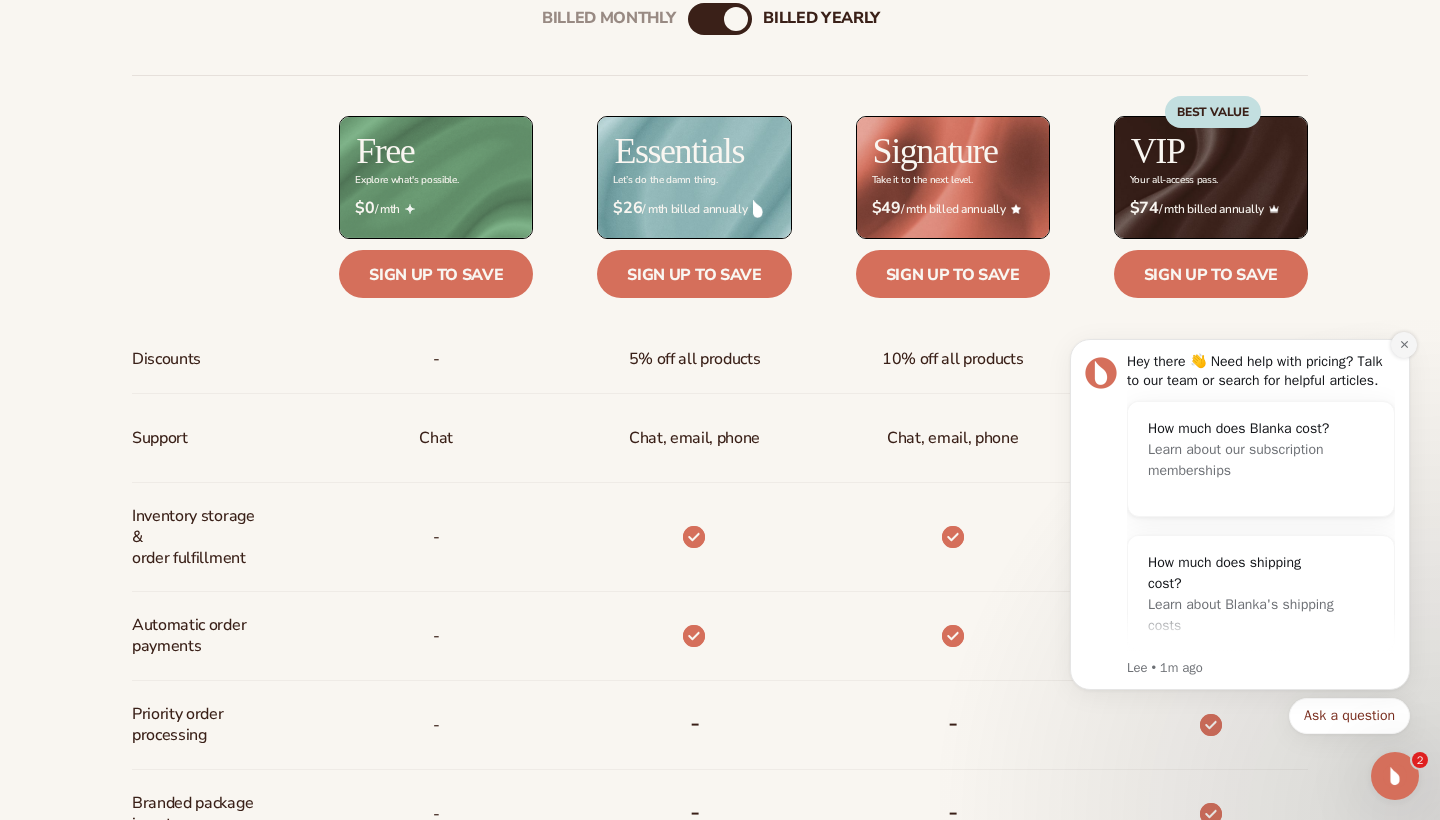 click 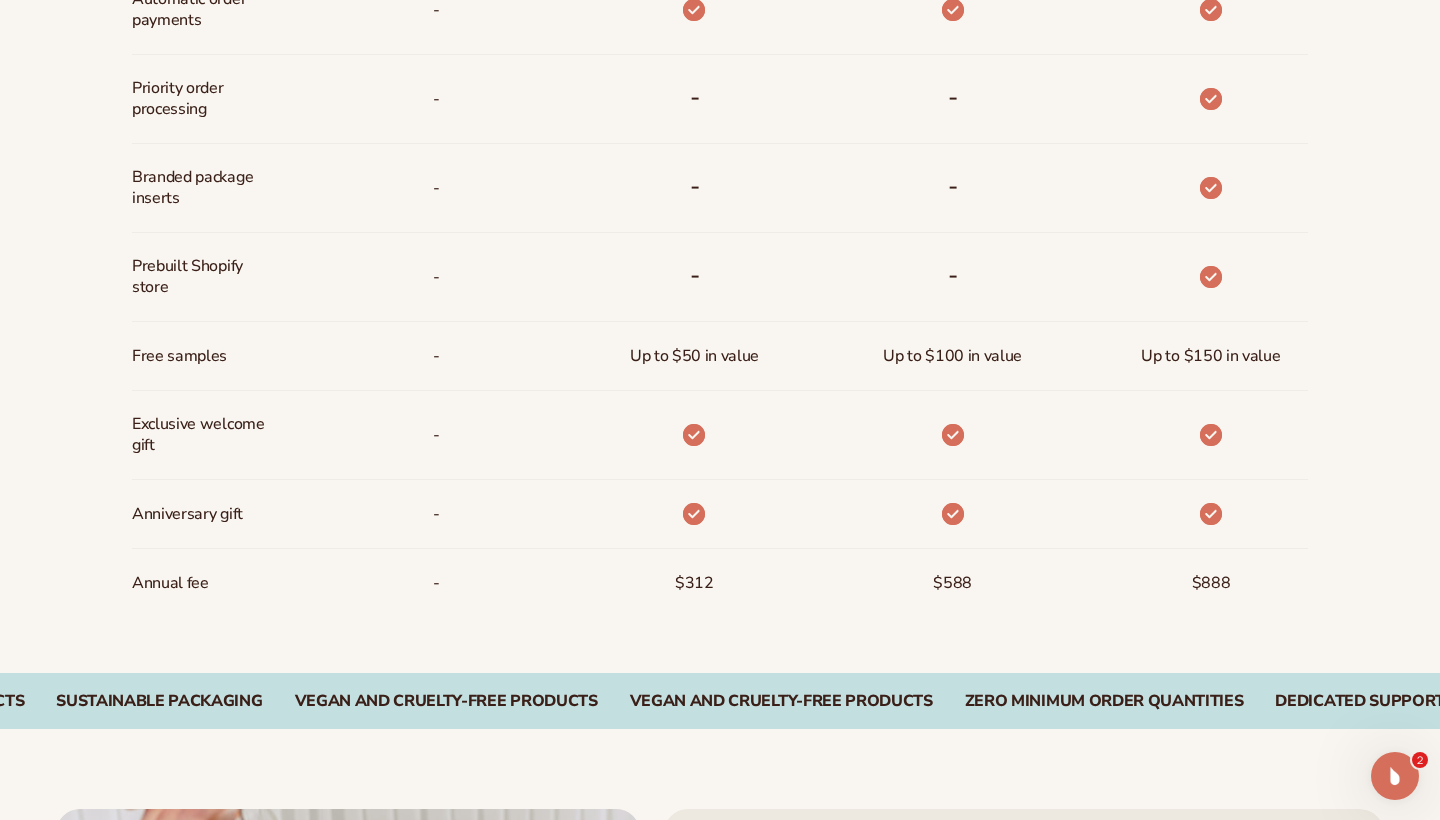 scroll, scrollTop: 1399, scrollLeft: 0, axis: vertical 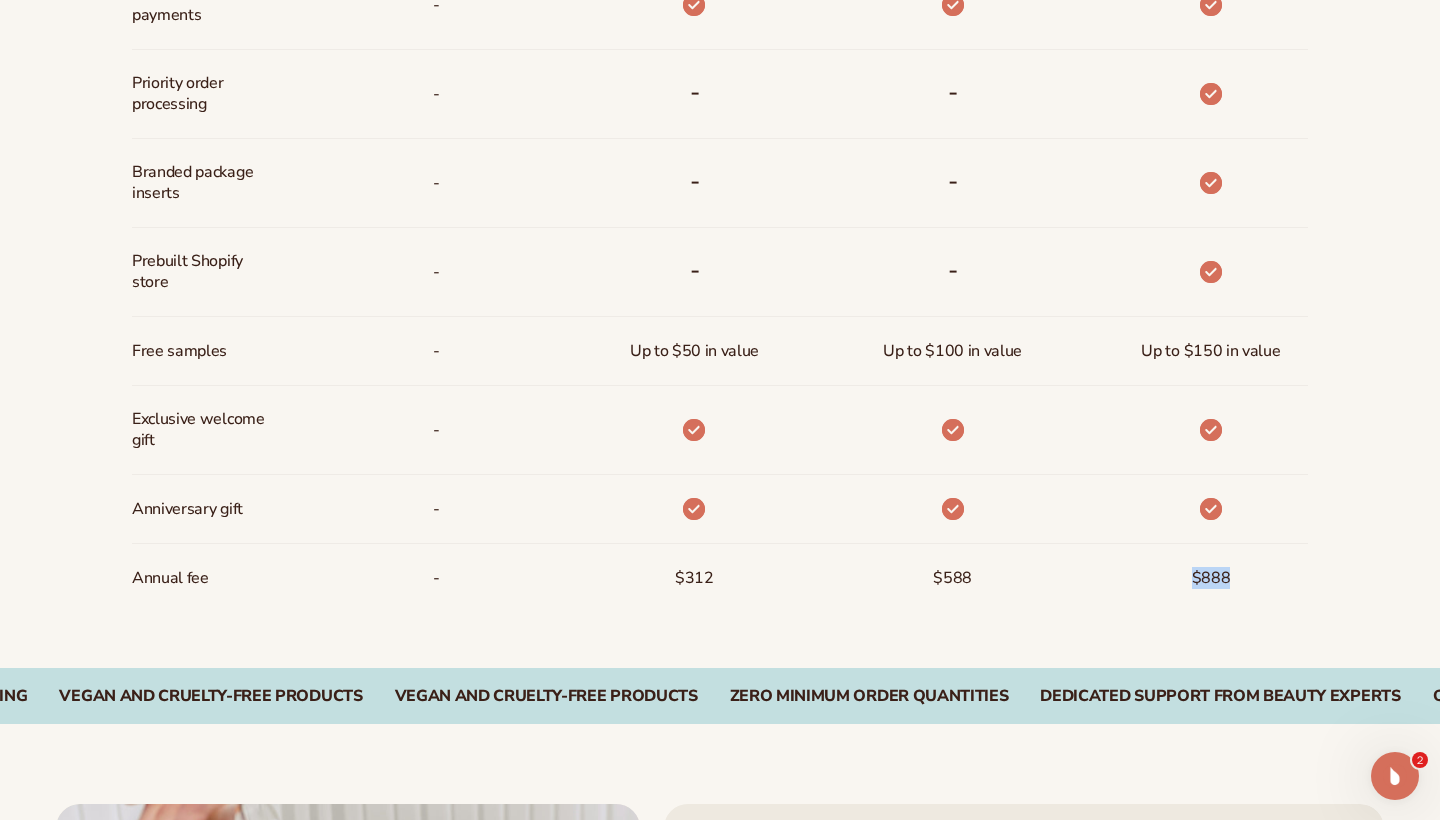 drag, startPoint x: 1232, startPoint y: 577, endPoint x: 1182, endPoint y: 581, distance: 50.159744 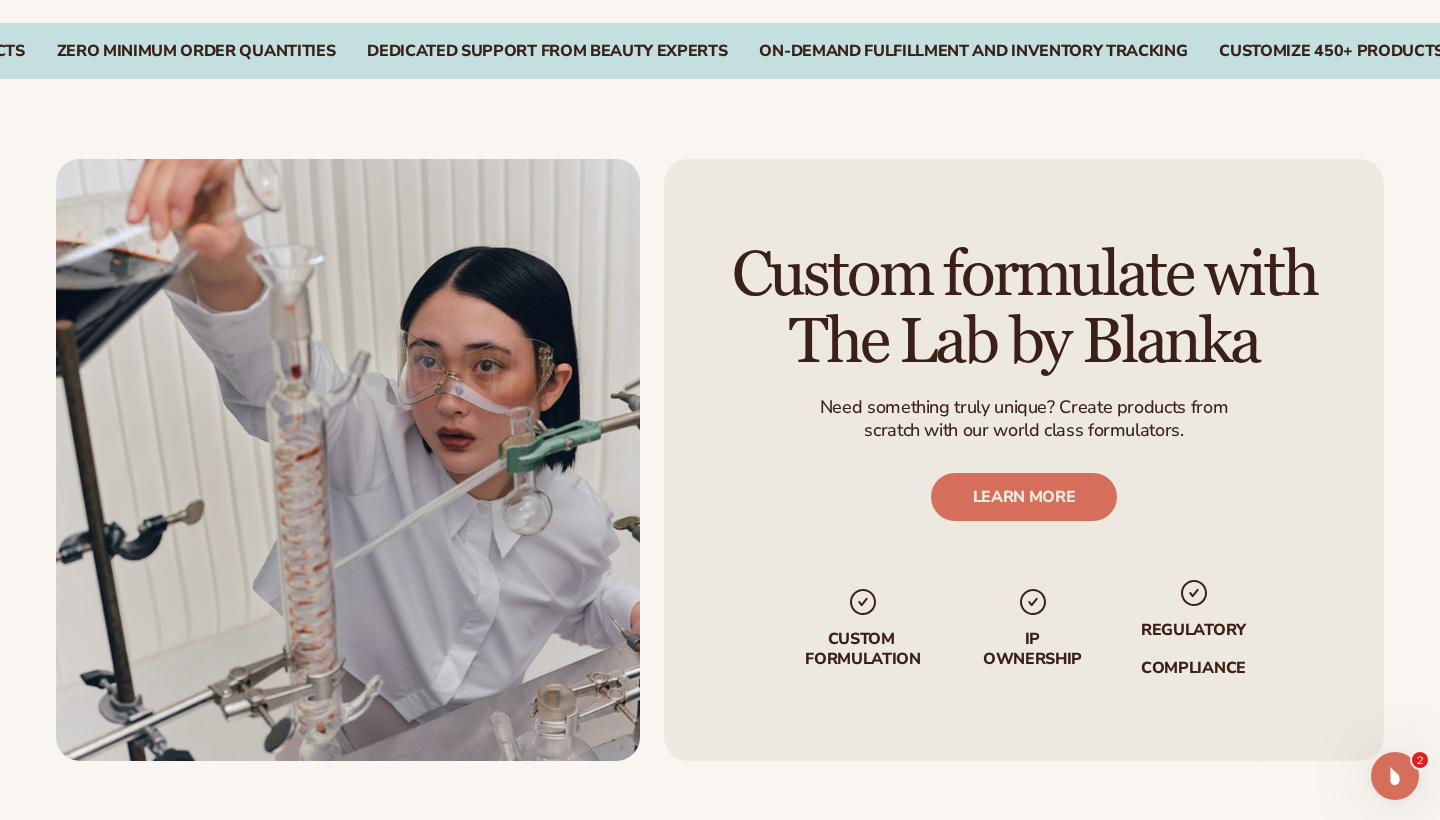 scroll, scrollTop: 2046, scrollLeft: 0, axis: vertical 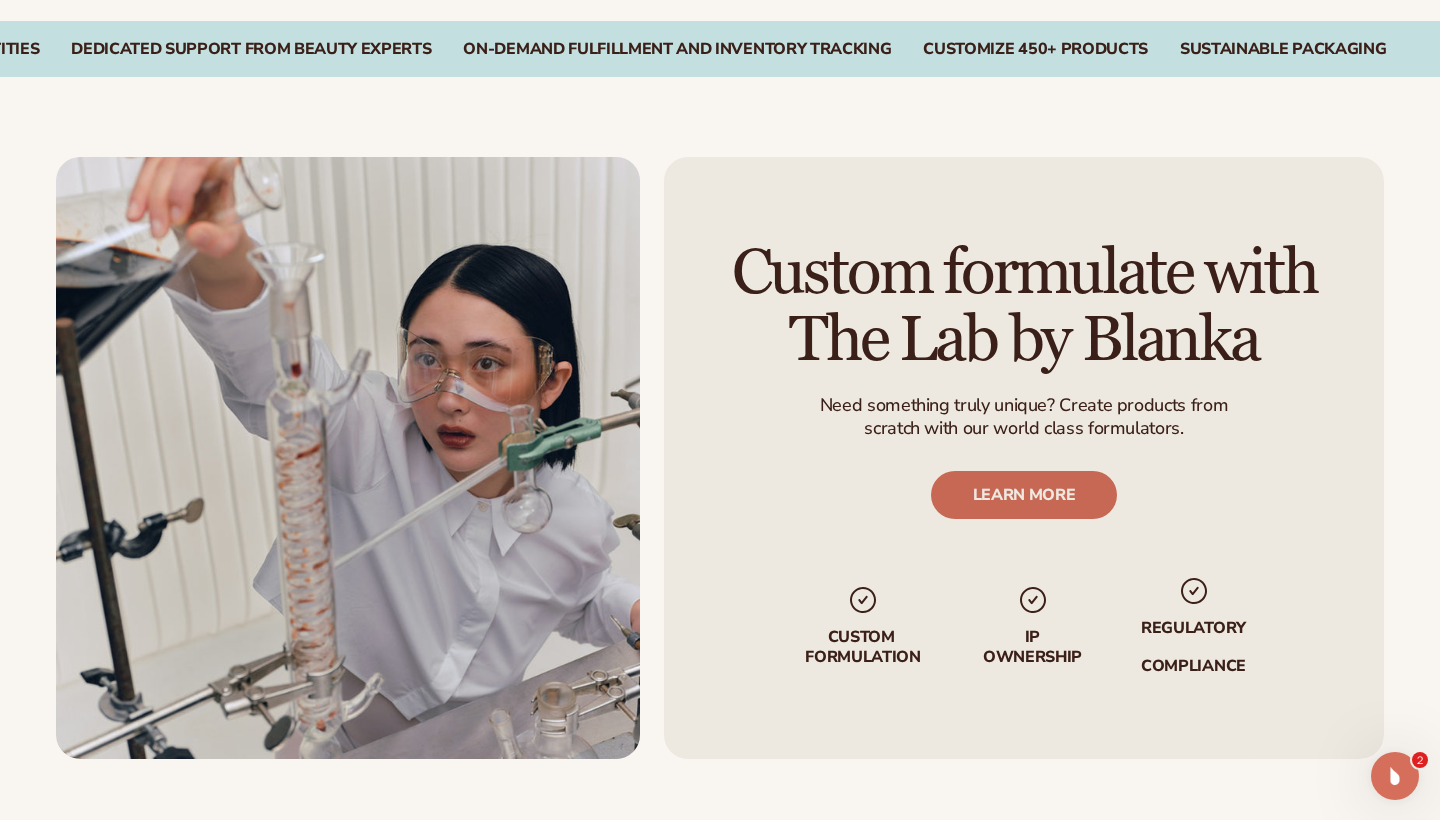 click on "LEARN MORE" at bounding box center (1024, 495) 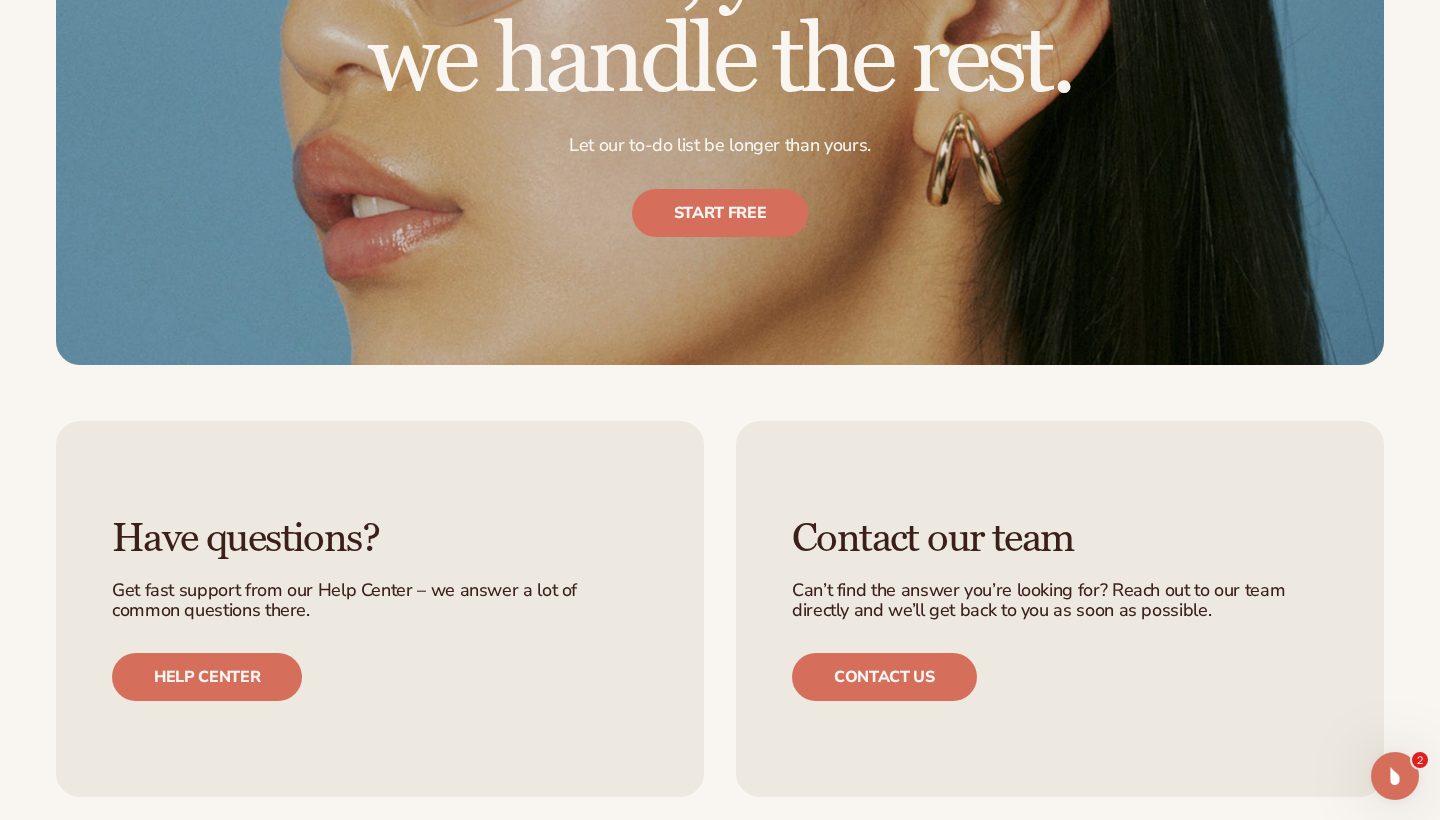scroll, scrollTop: 3898, scrollLeft: 0, axis: vertical 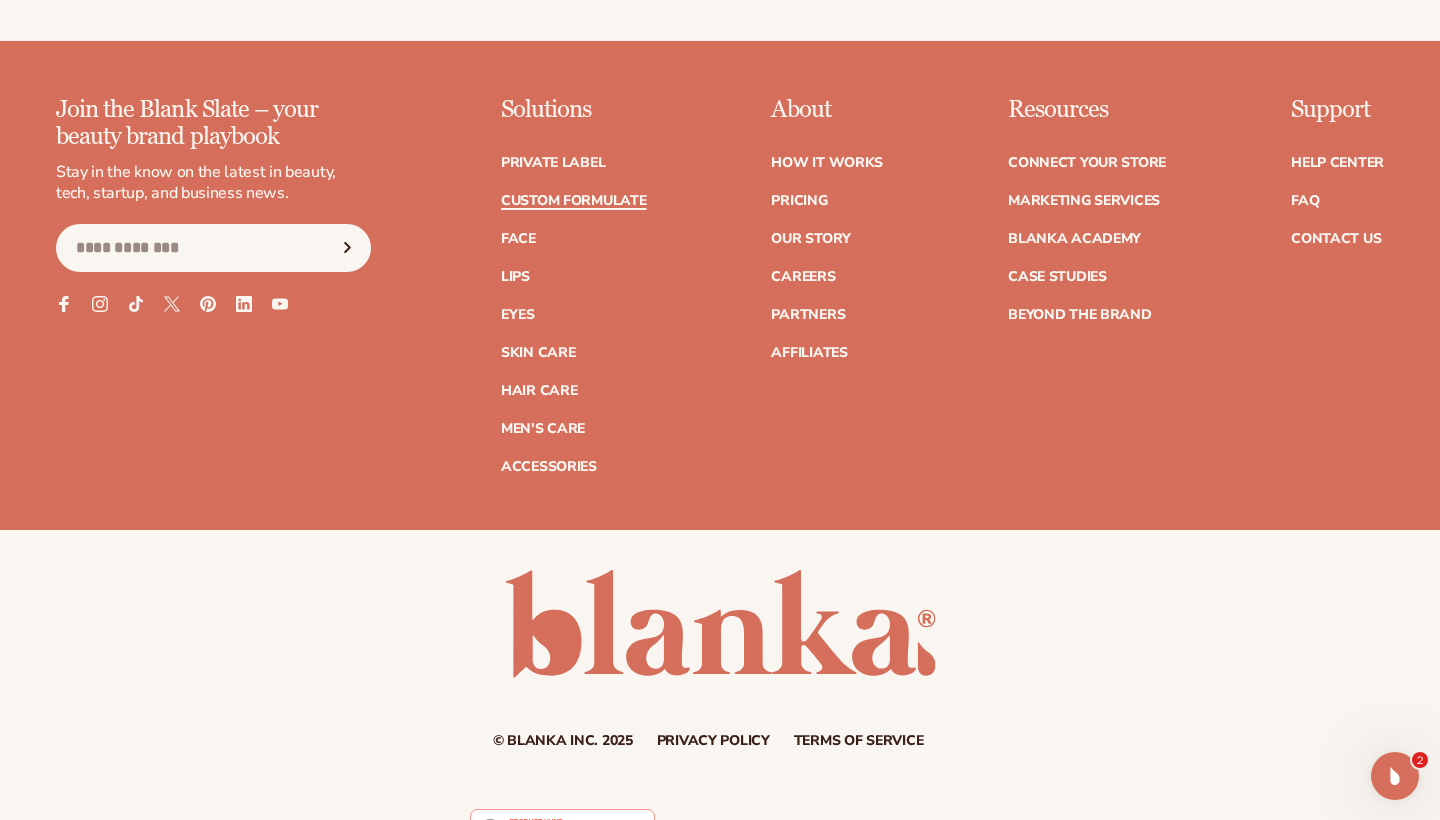 click on "Custom formulate" at bounding box center (574, 201) 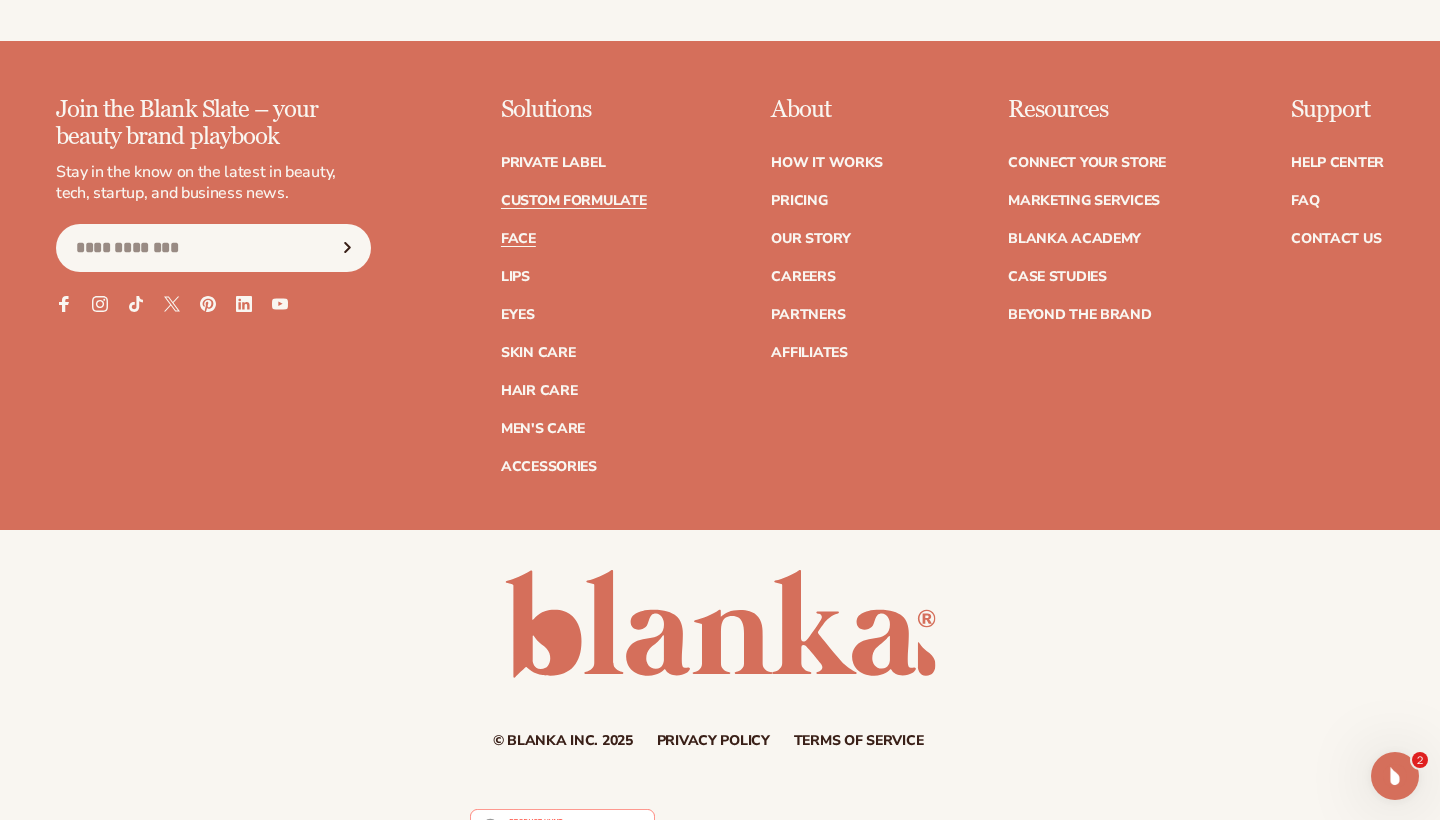 click on "Face" at bounding box center [518, 239] 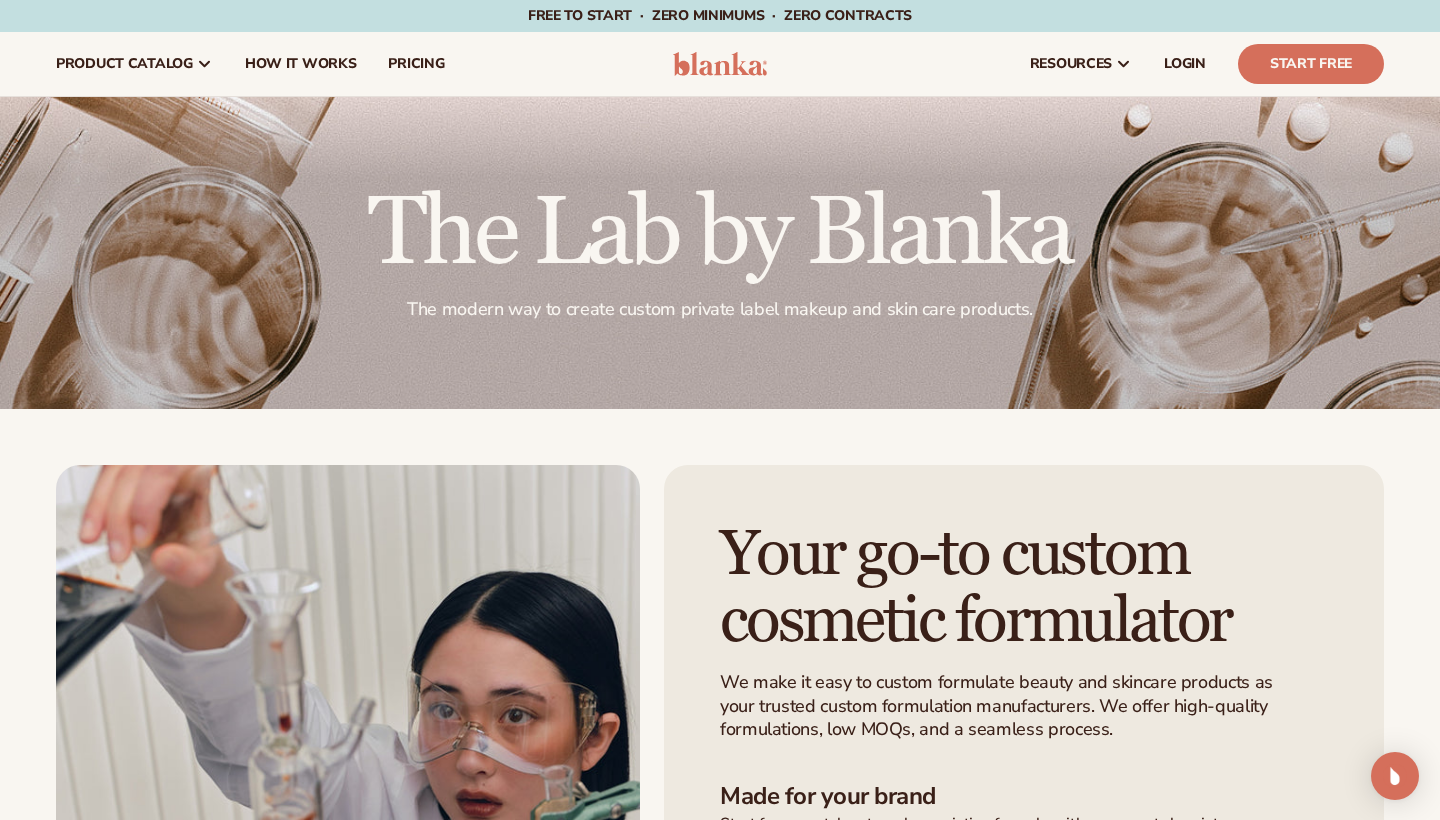 scroll, scrollTop: 0, scrollLeft: 0, axis: both 